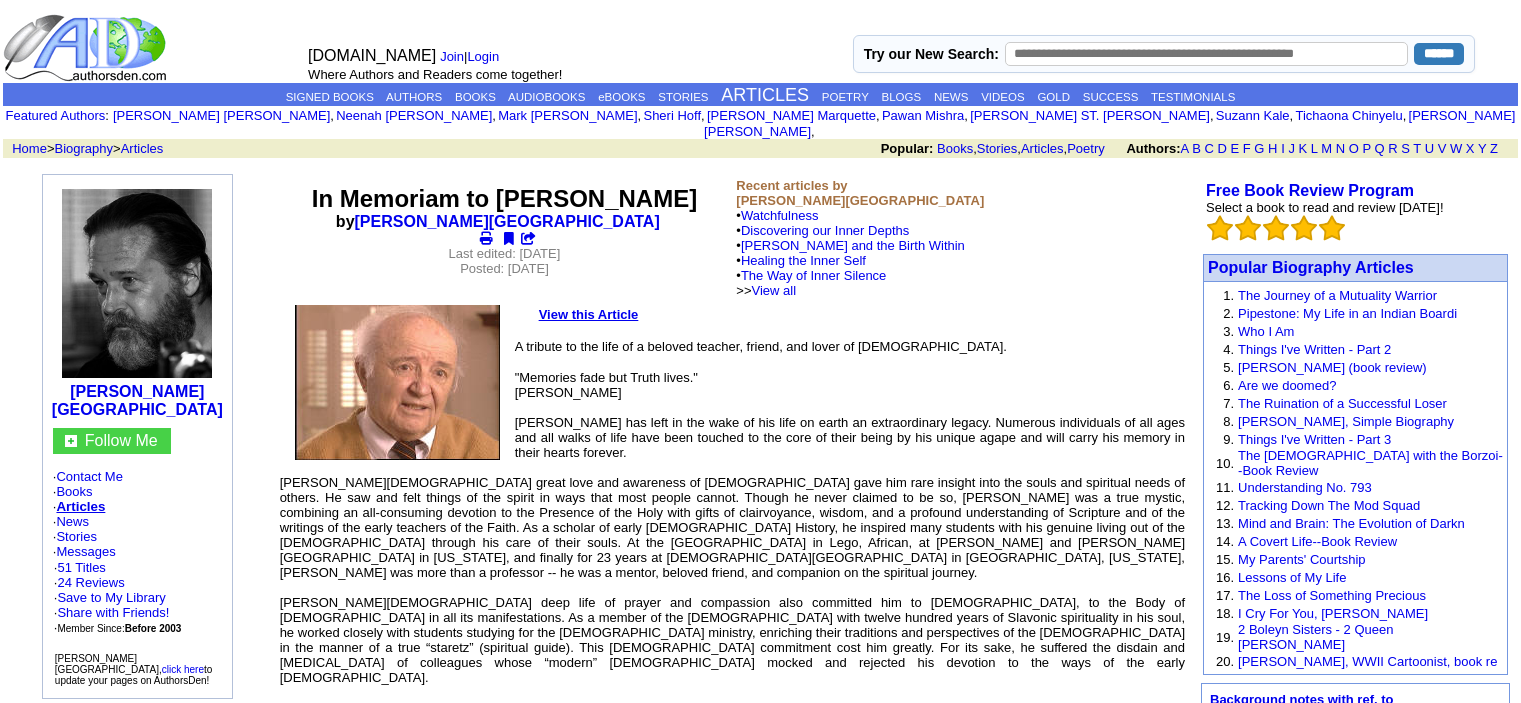 scroll, scrollTop: 0, scrollLeft: 0, axis: both 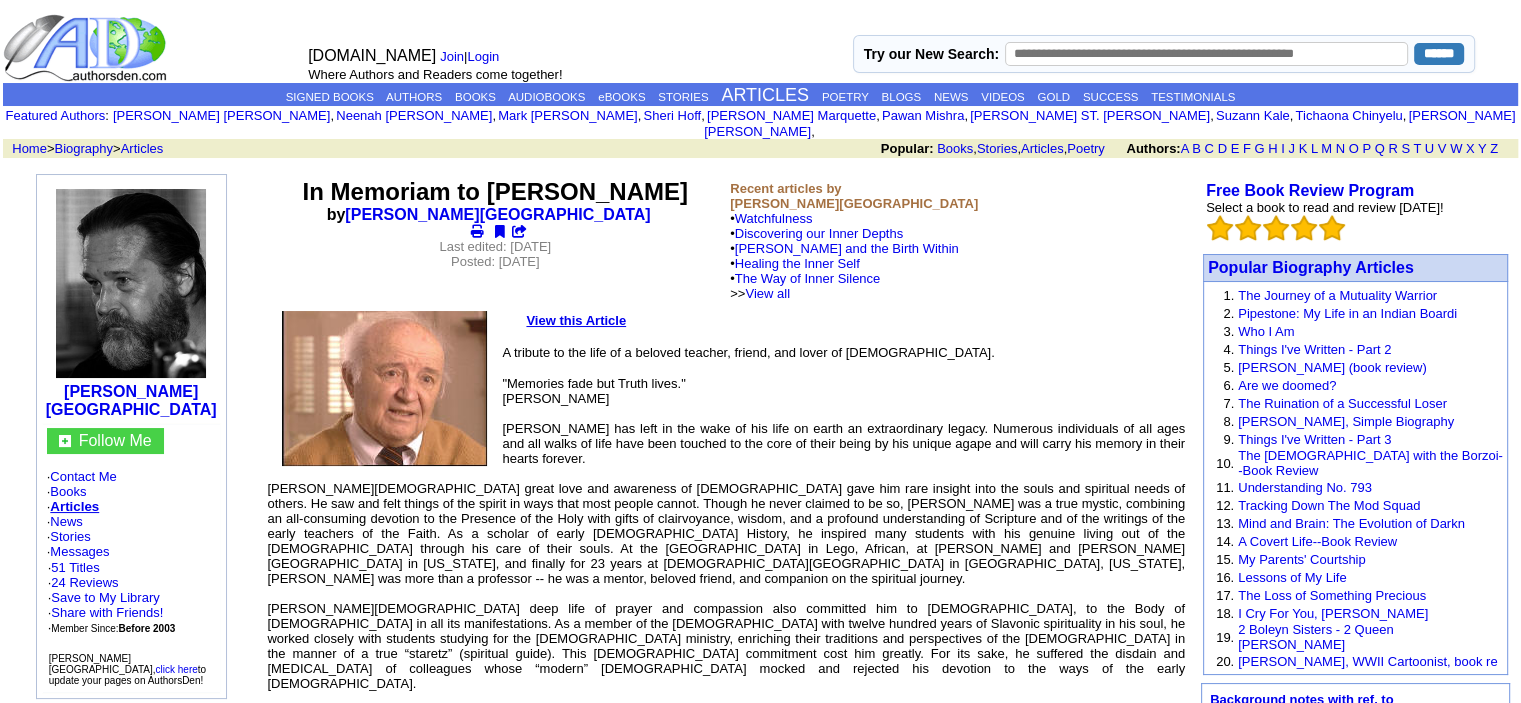click at bounding box center [477, 231] 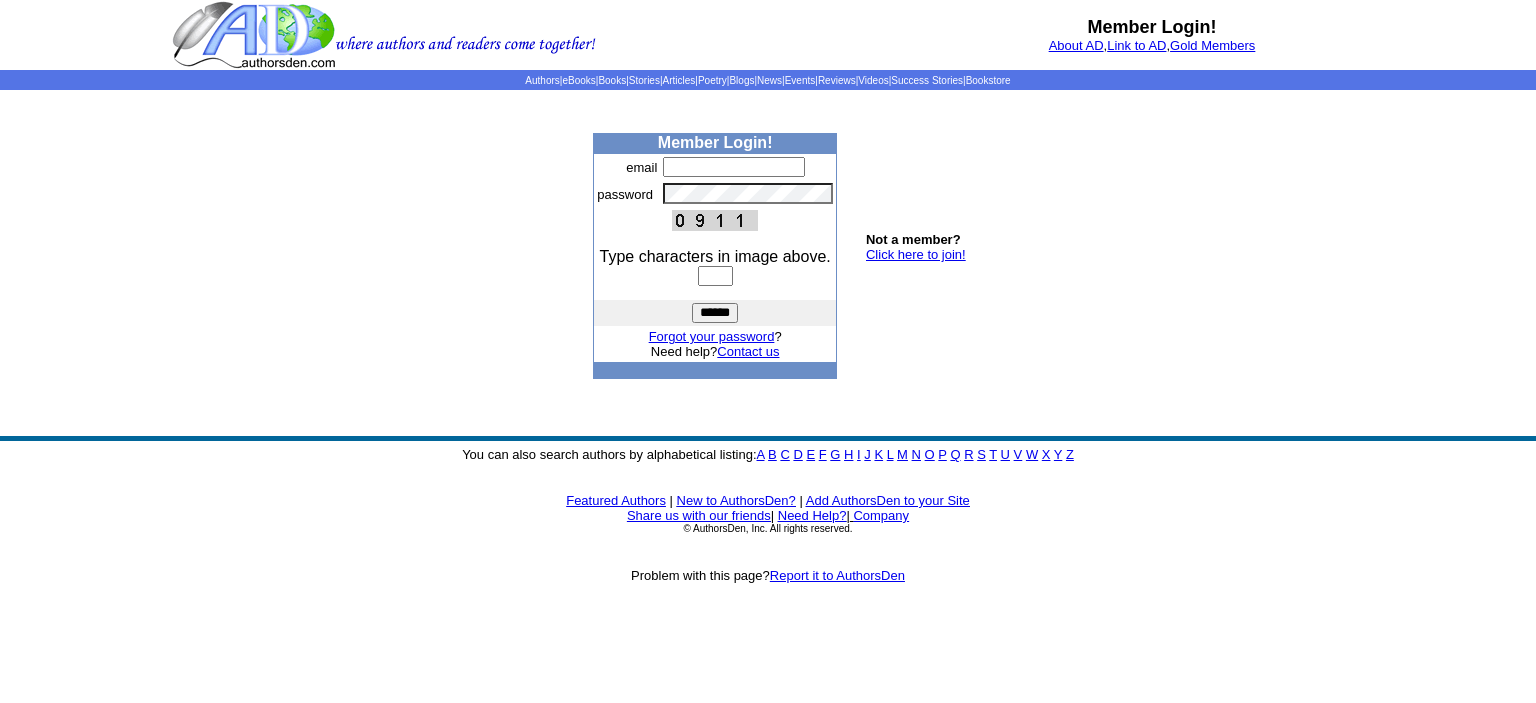 scroll, scrollTop: 0, scrollLeft: 0, axis: both 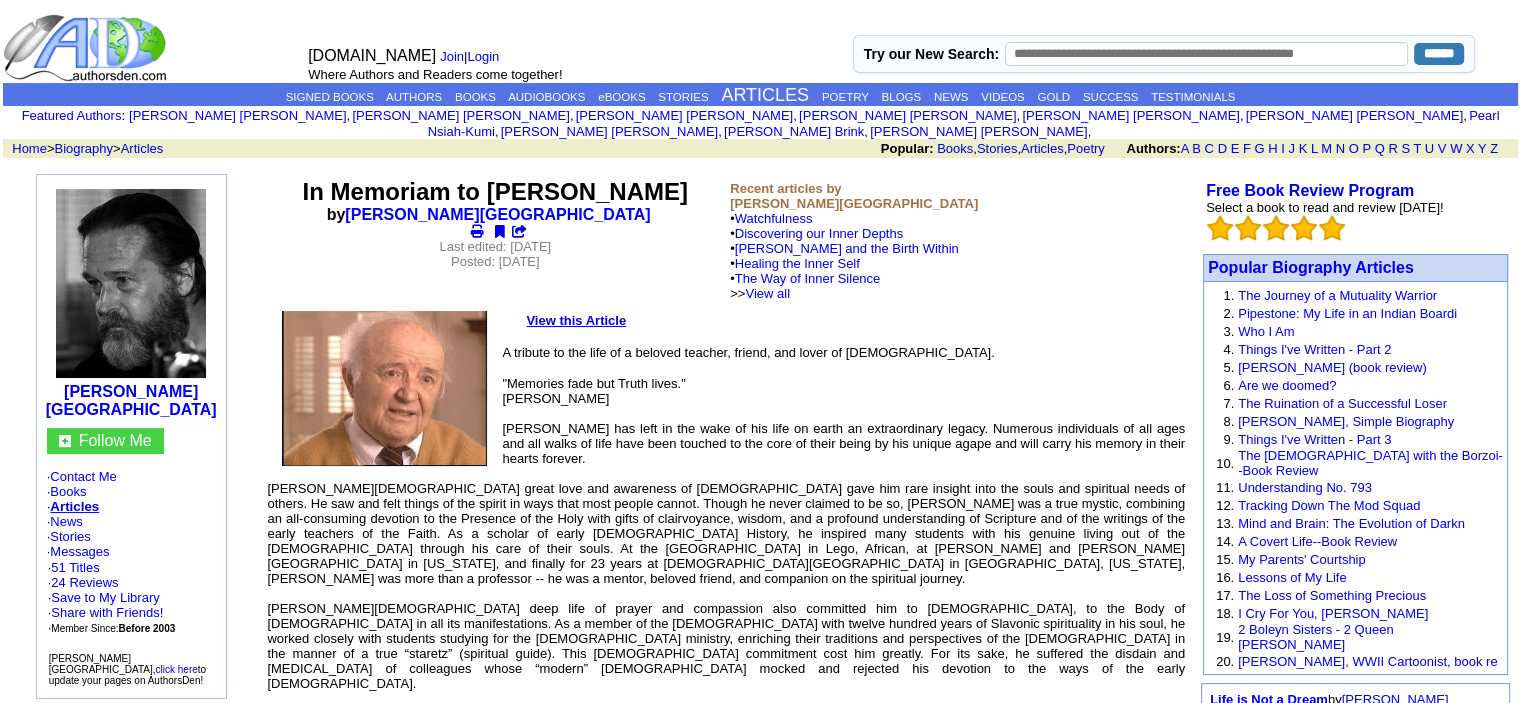 click on "A tribute to the life of a beloved teacher, friend, and lover of [DEMOGRAPHIC_DATA]." at bounding box center (726, 352) 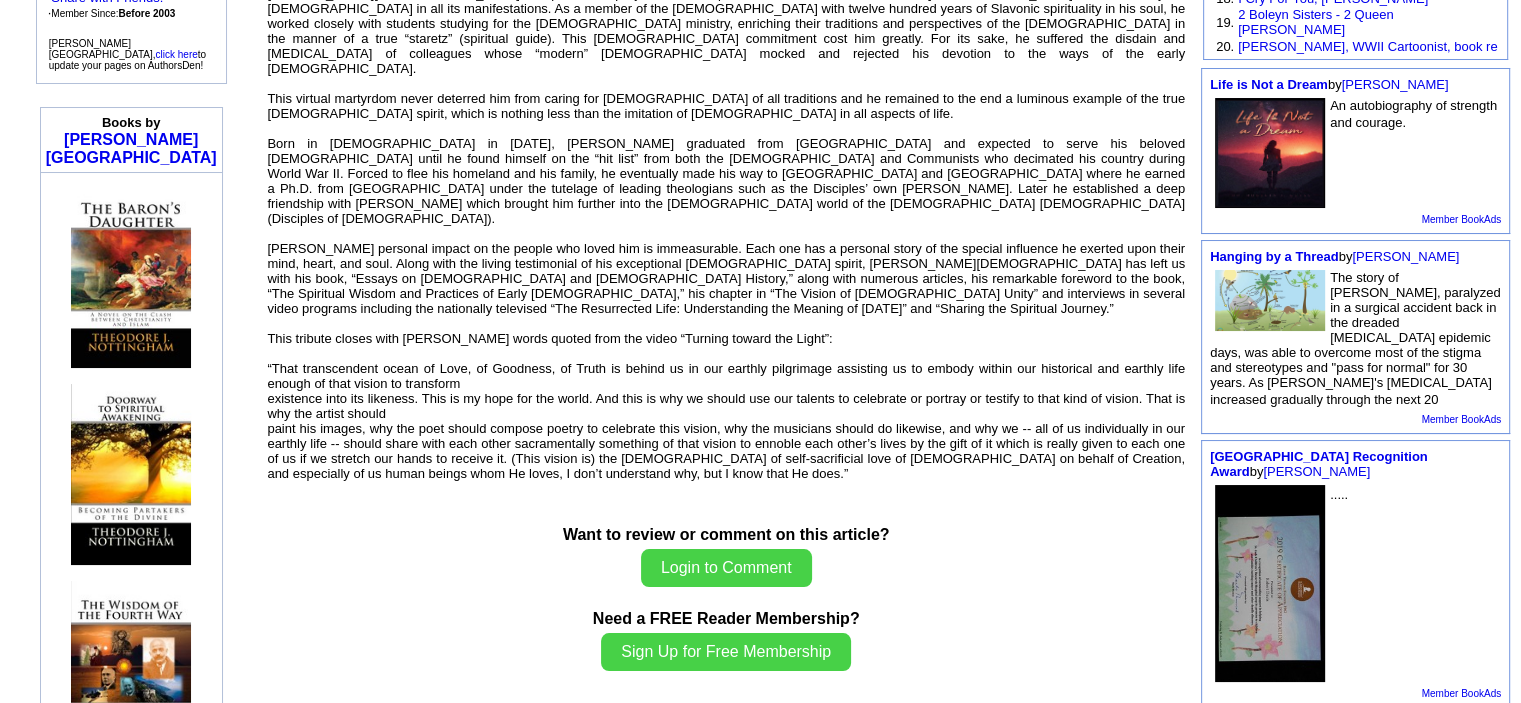 scroll, scrollTop: 0, scrollLeft: 0, axis: both 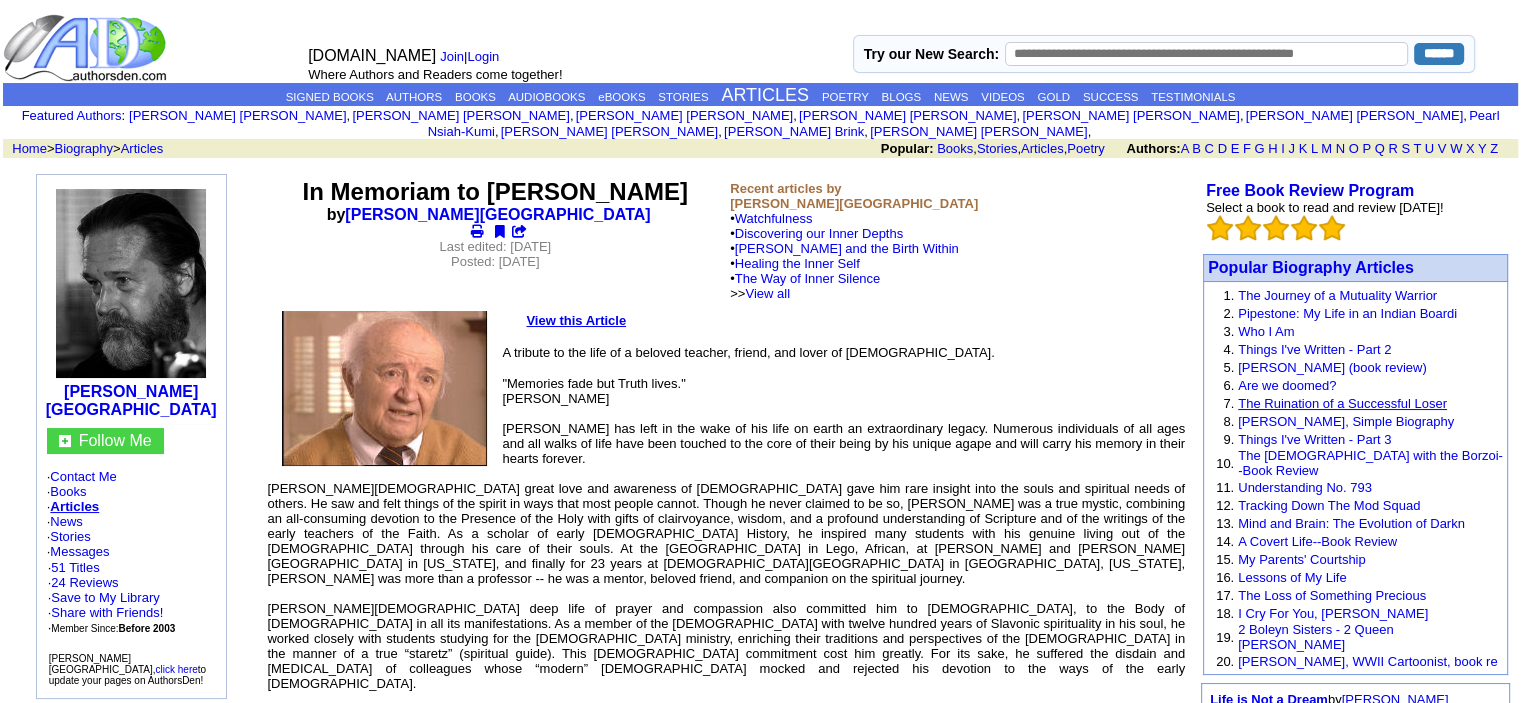 click on "The Ruination of a Successful Loser" at bounding box center [1342, 403] 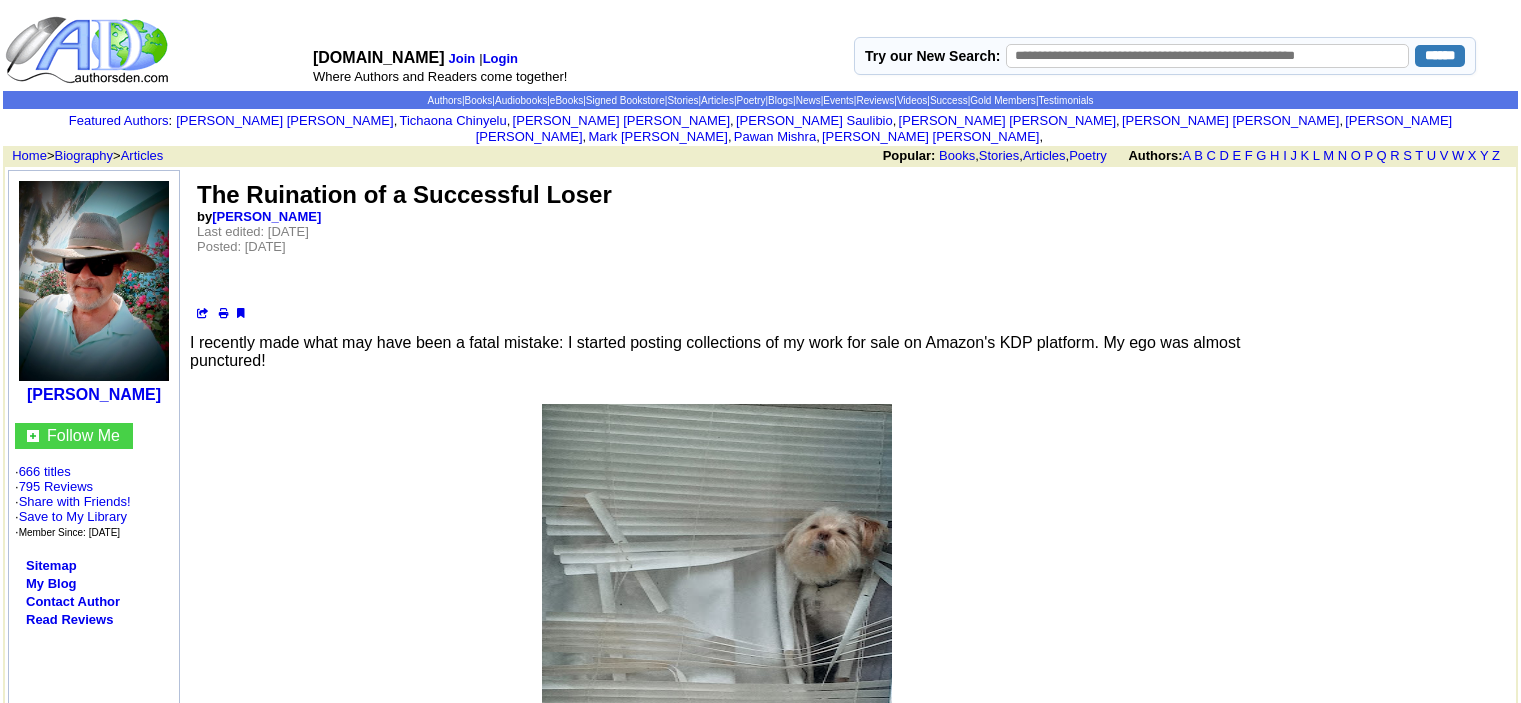 scroll, scrollTop: 0, scrollLeft: 0, axis: both 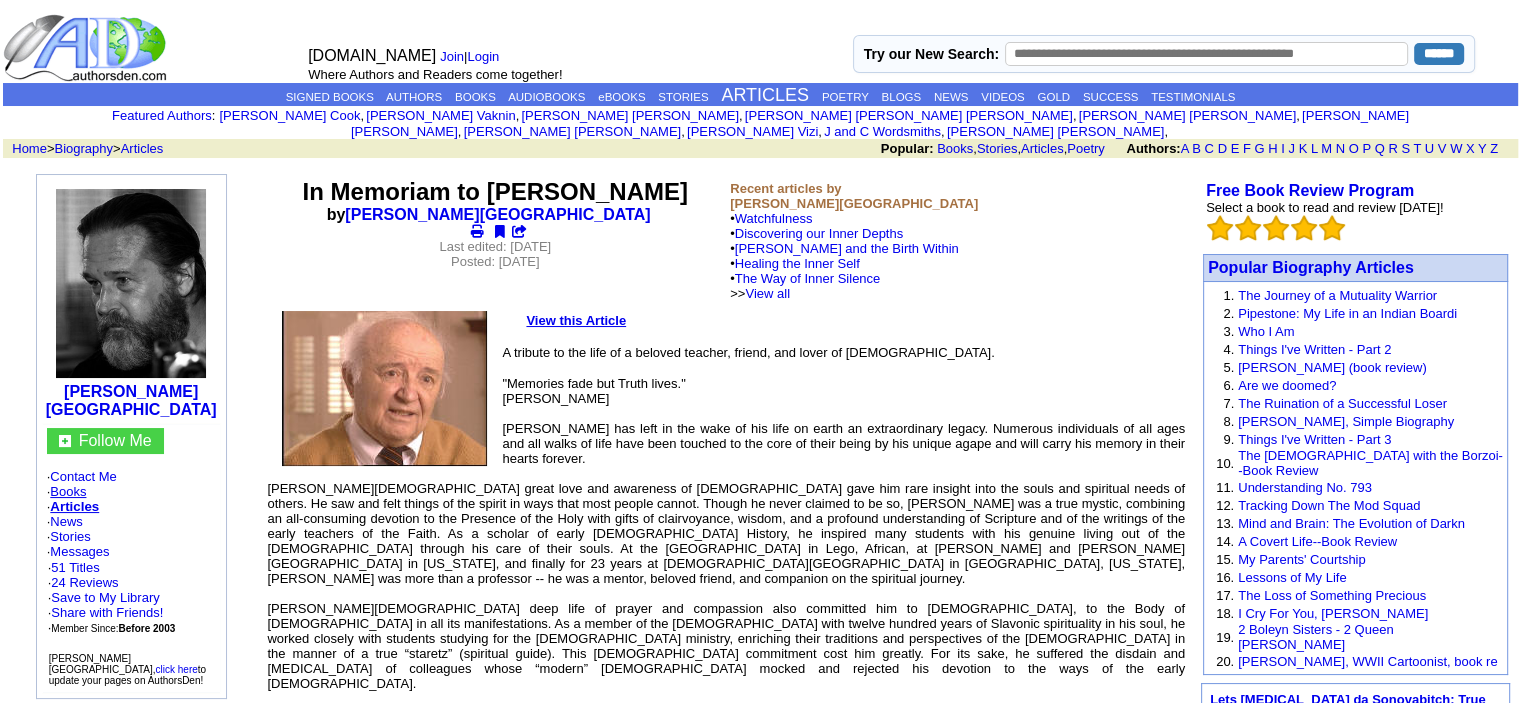 click on "Books" 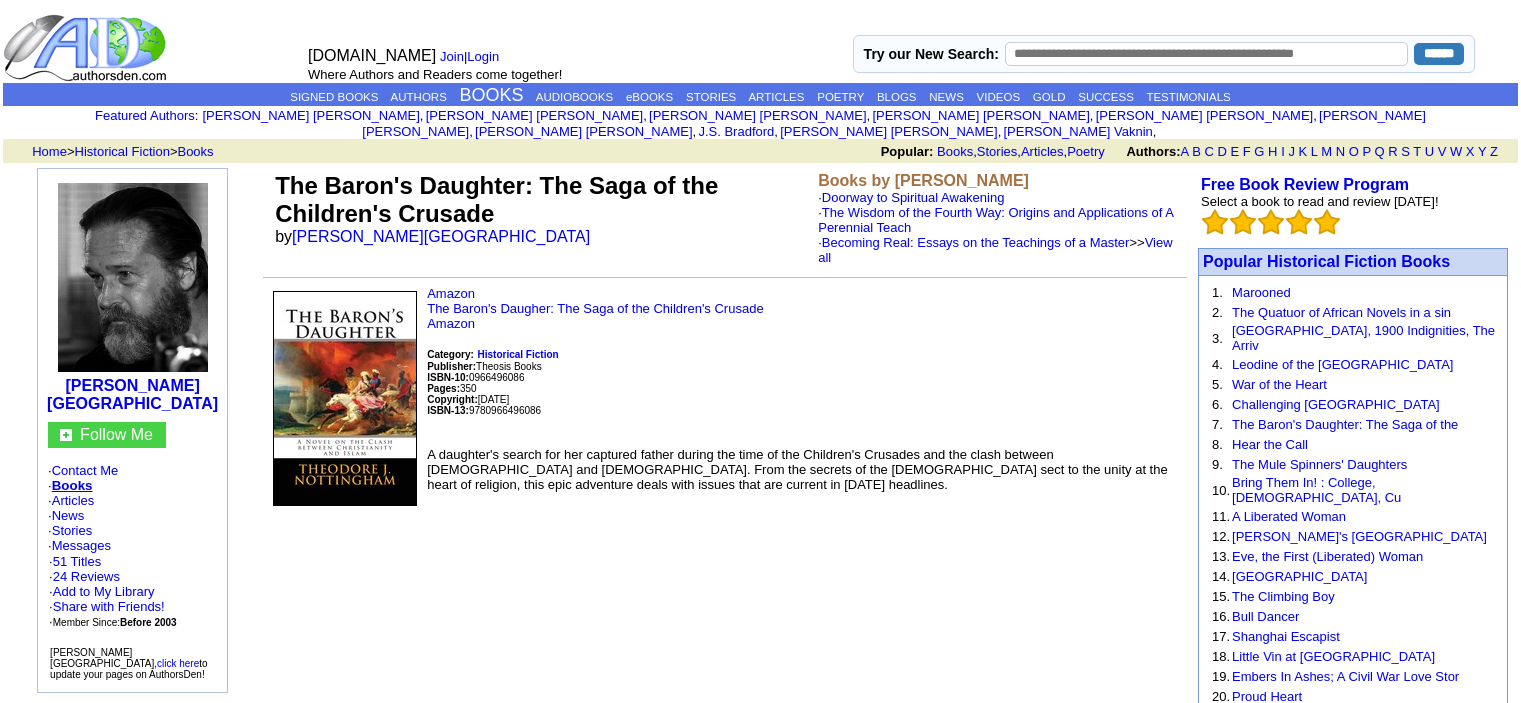 scroll, scrollTop: 0, scrollLeft: 0, axis: both 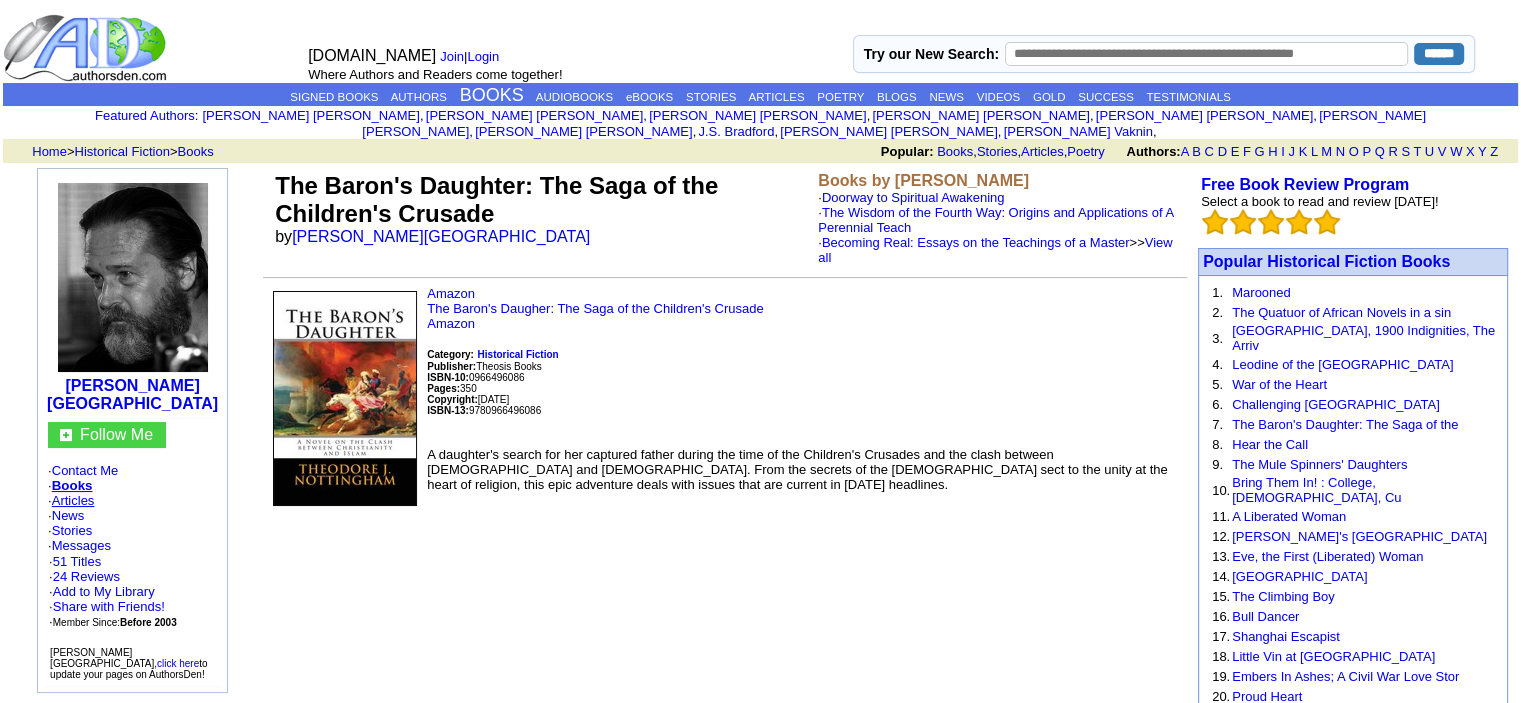 click on "Articles" 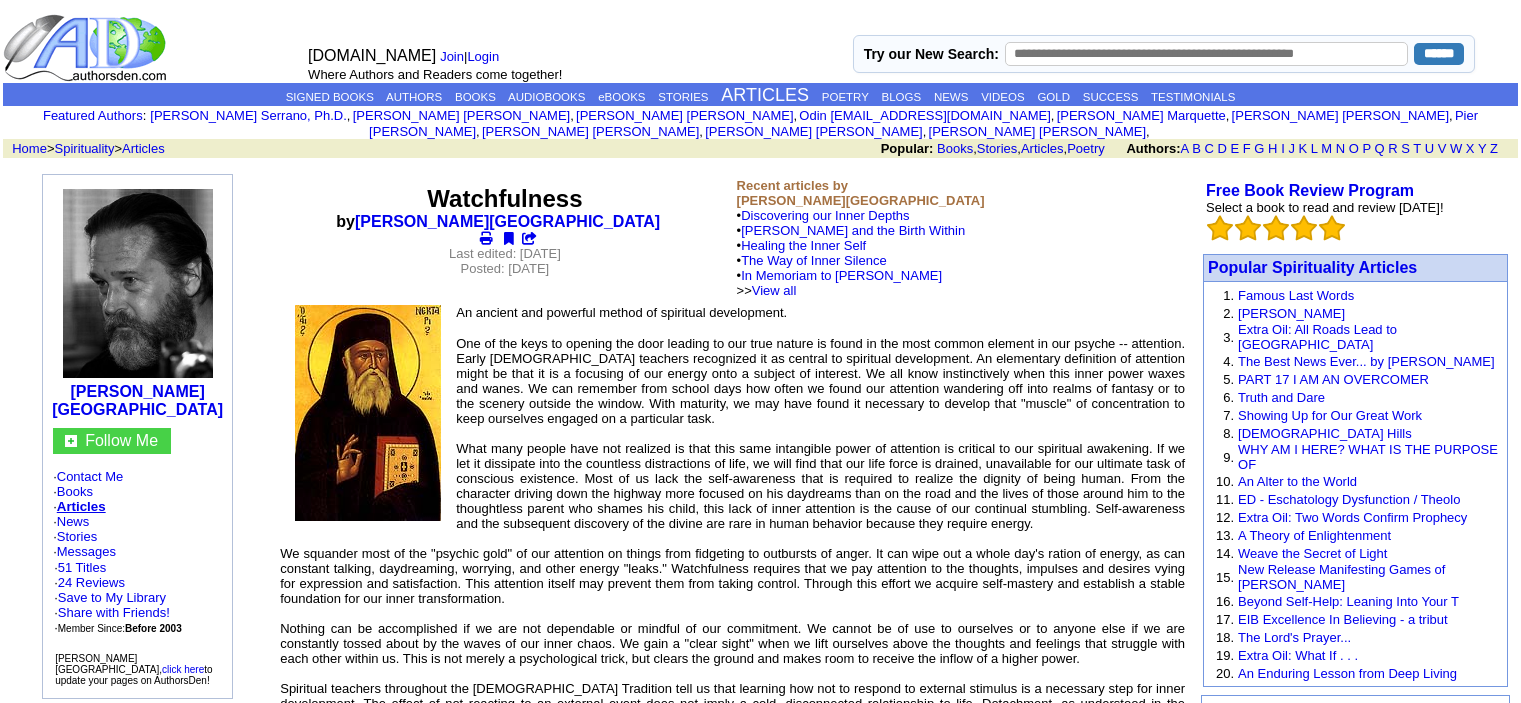 scroll, scrollTop: 0, scrollLeft: 0, axis: both 